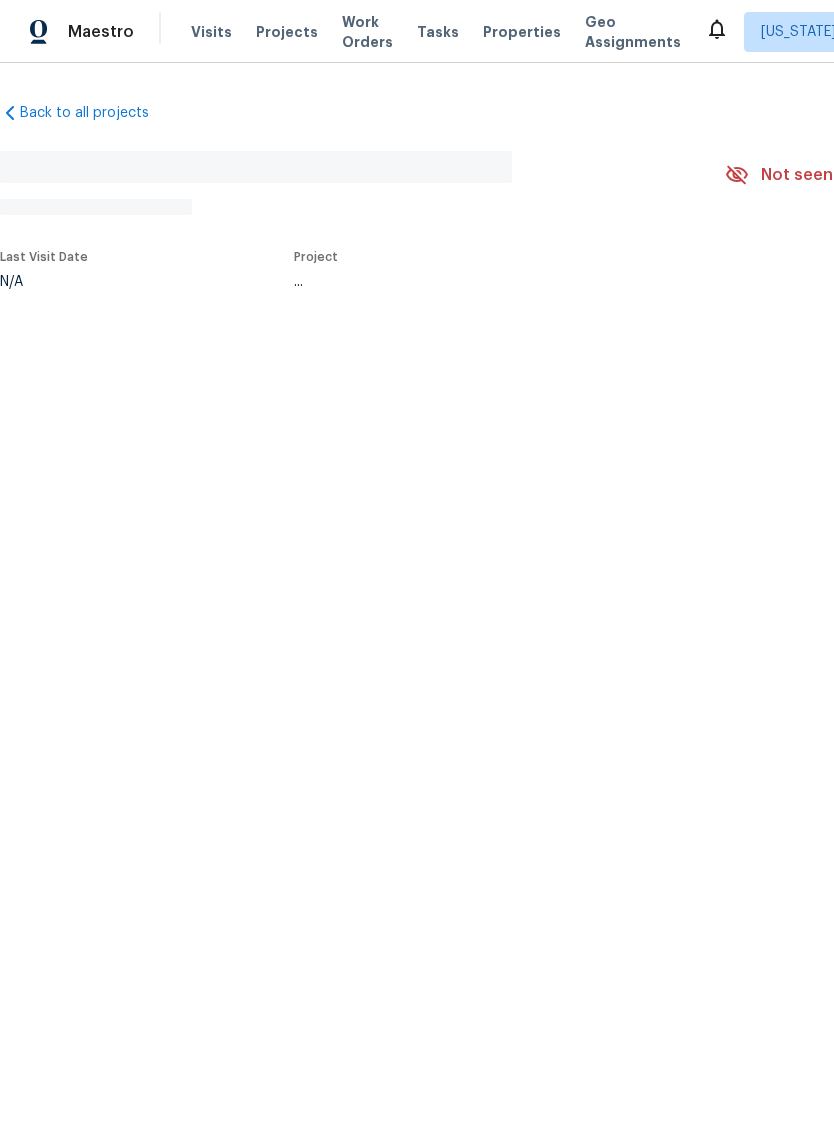 scroll, scrollTop: 0, scrollLeft: 0, axis: both 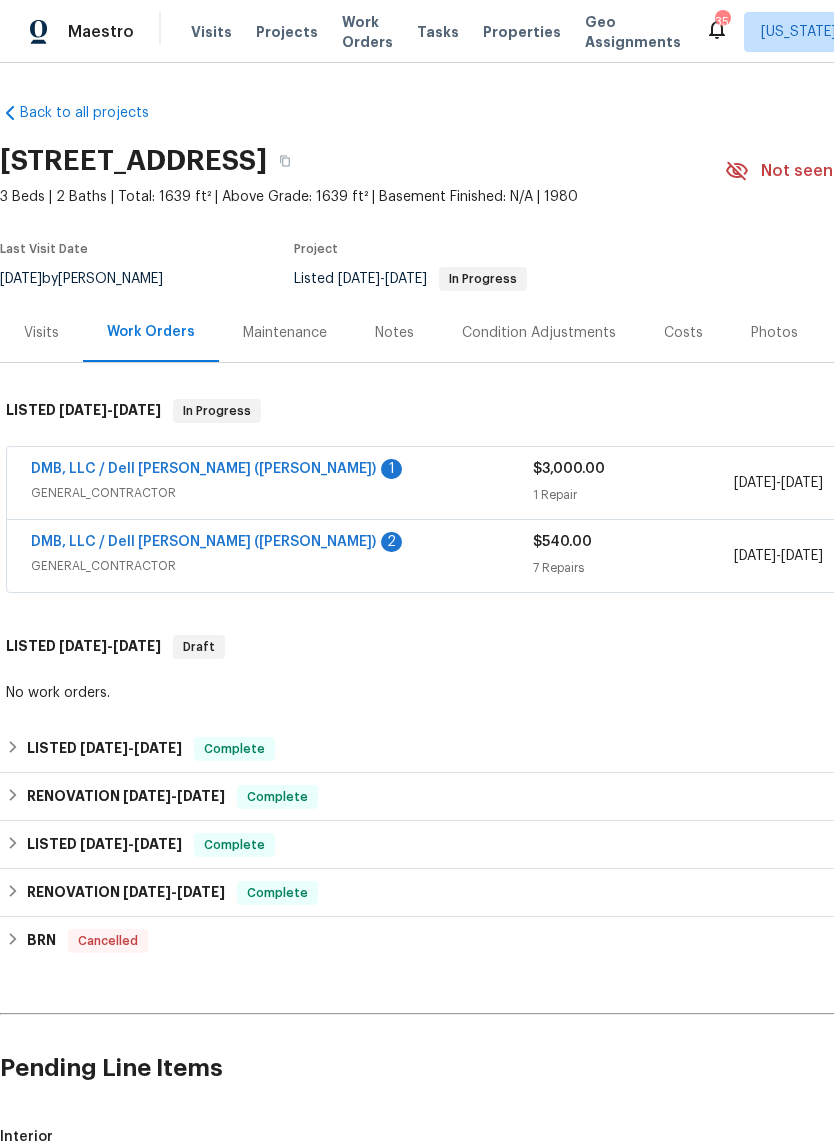 click on "DMB, LLC / Dell [PERSON_NAME] ([PERSON_NAME])" at bounding box center (203, 542) 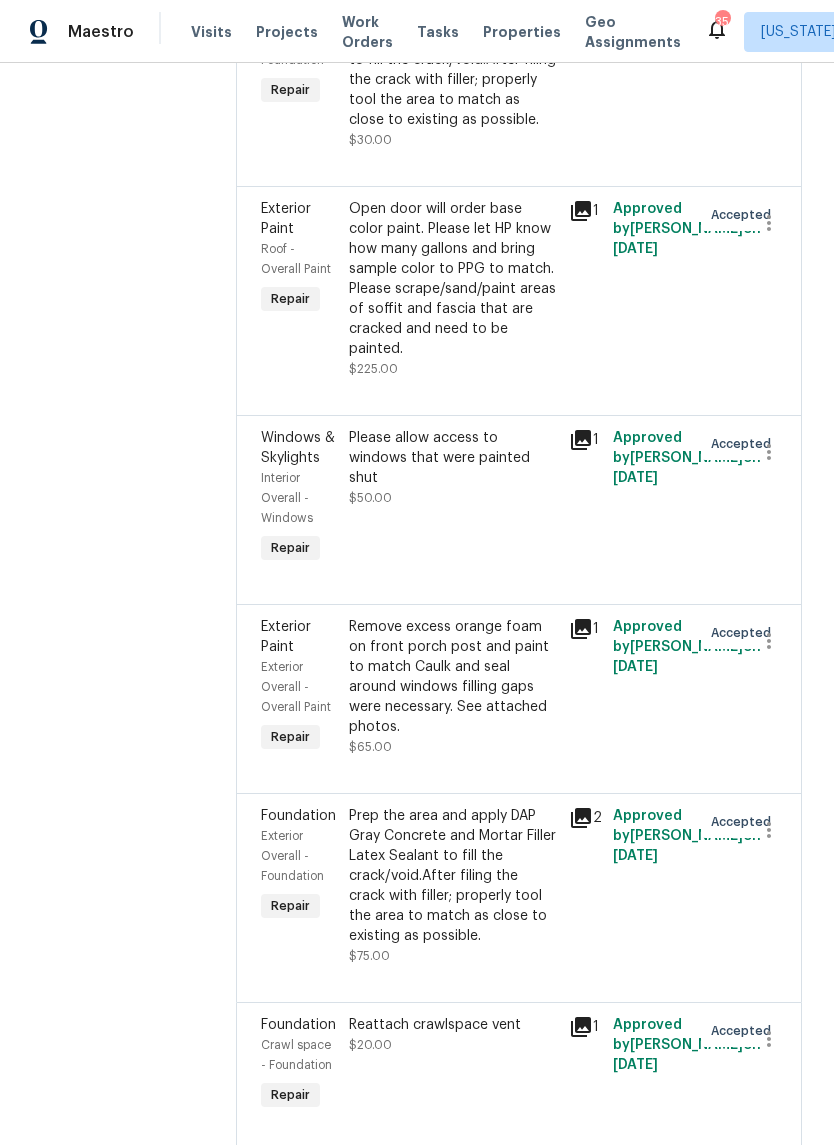 scroll, scrollTop: 577, scrollLeft: 0, axis: vertical 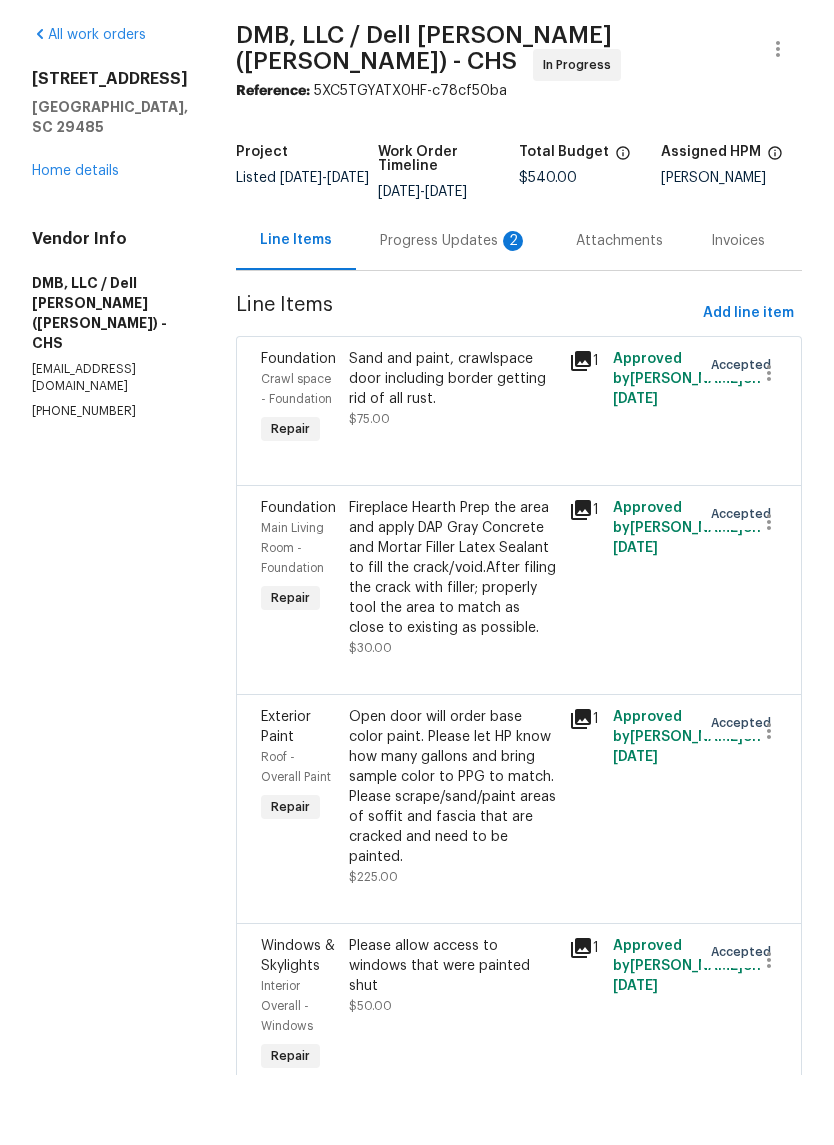 click on "Home details" at bounding box center [75, 241] 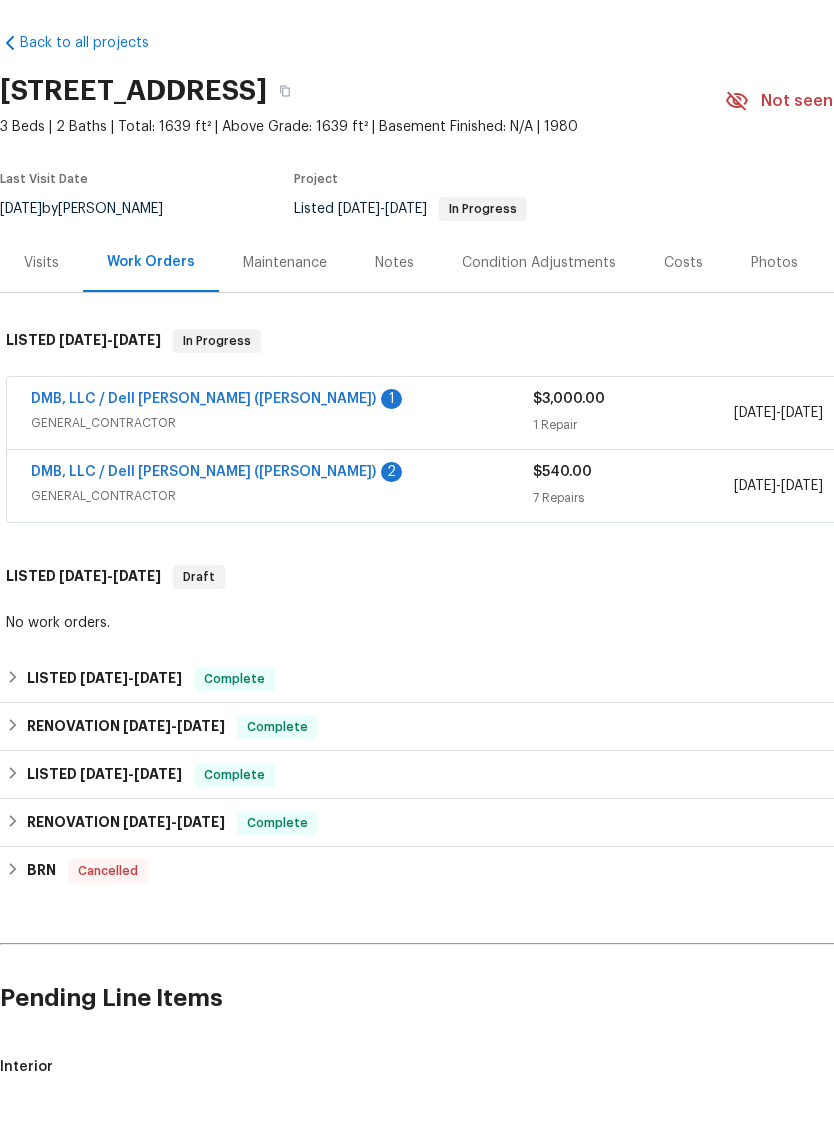scroll, scrollTop: 0, scrollLeft: 0, axis: both 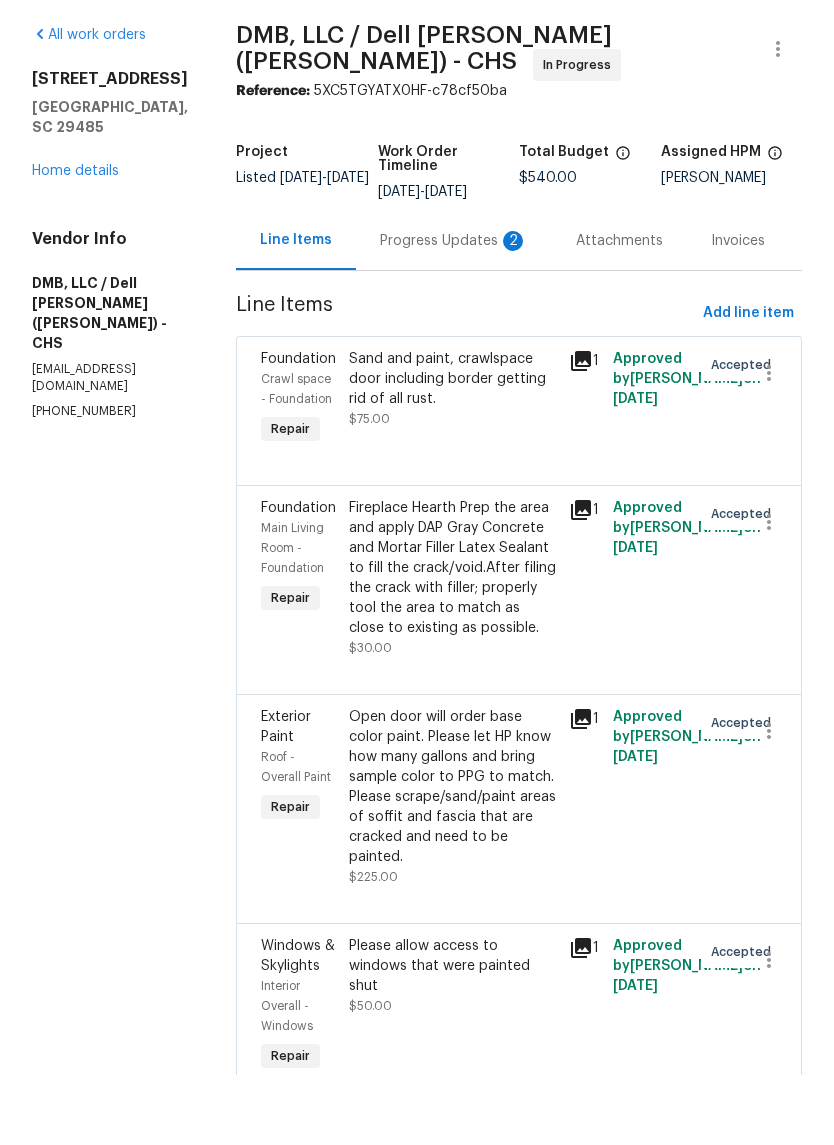 click on "Approved by  [PERSON_NAME]  on   [DATE]" at bounding box center (651, 867) 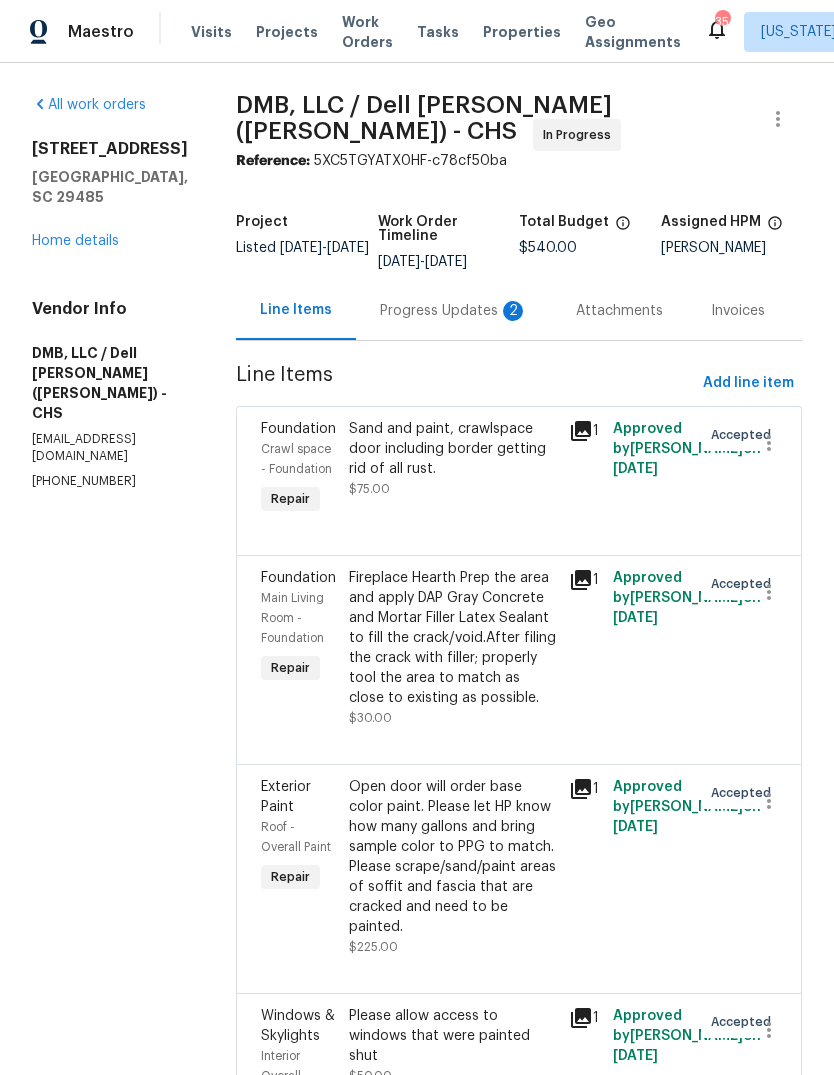 scroll, scrollTop: 0, scrollLeft: 0, axis: both 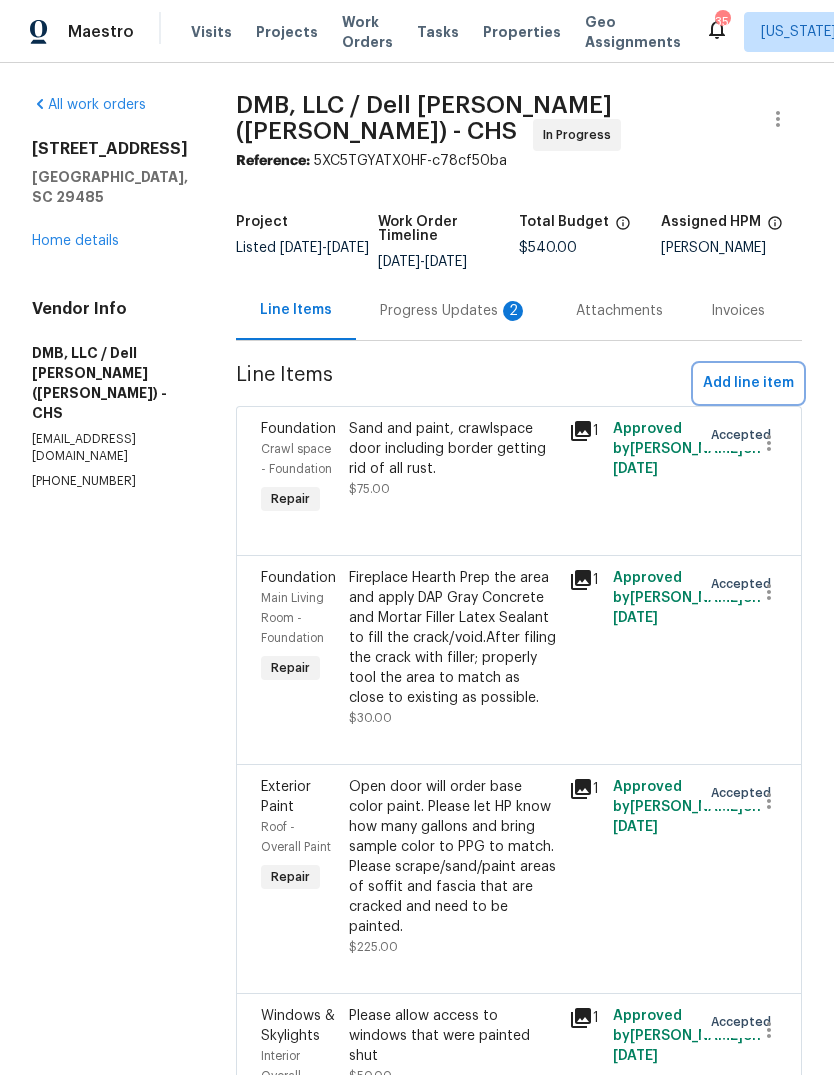 click on "Add line item" at bounding box center (748, 383) 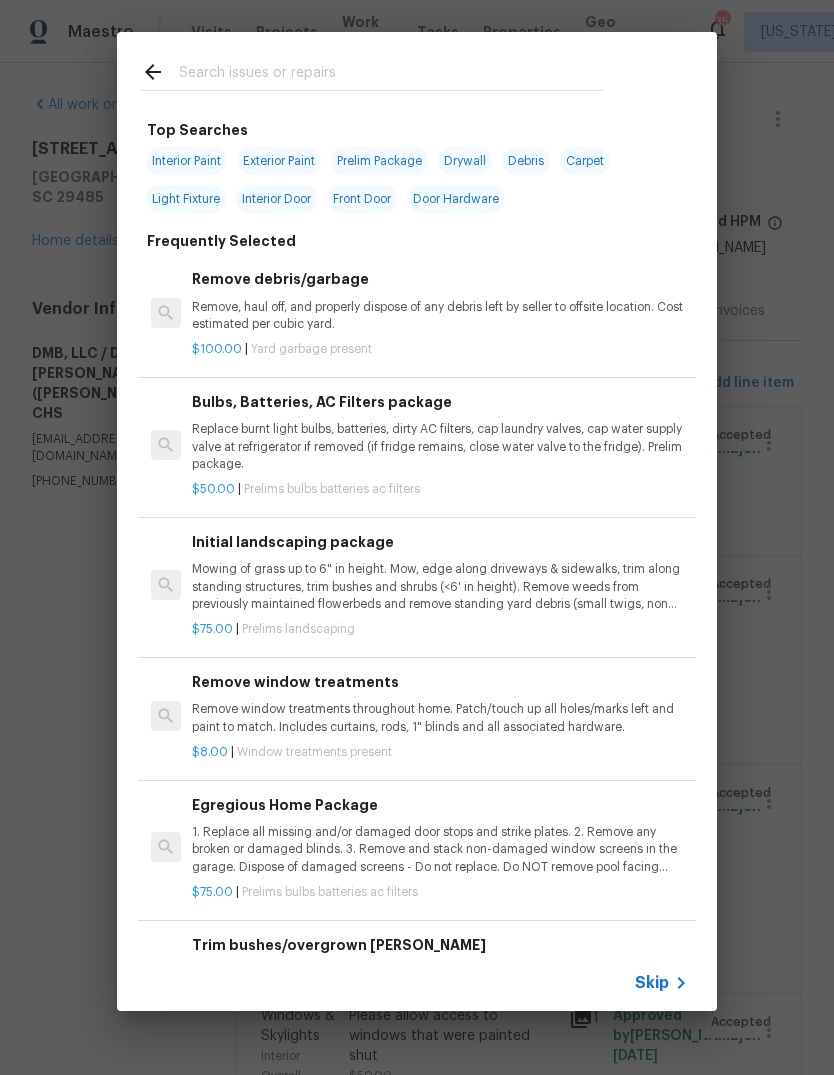 click at bounding box center [391, 75] 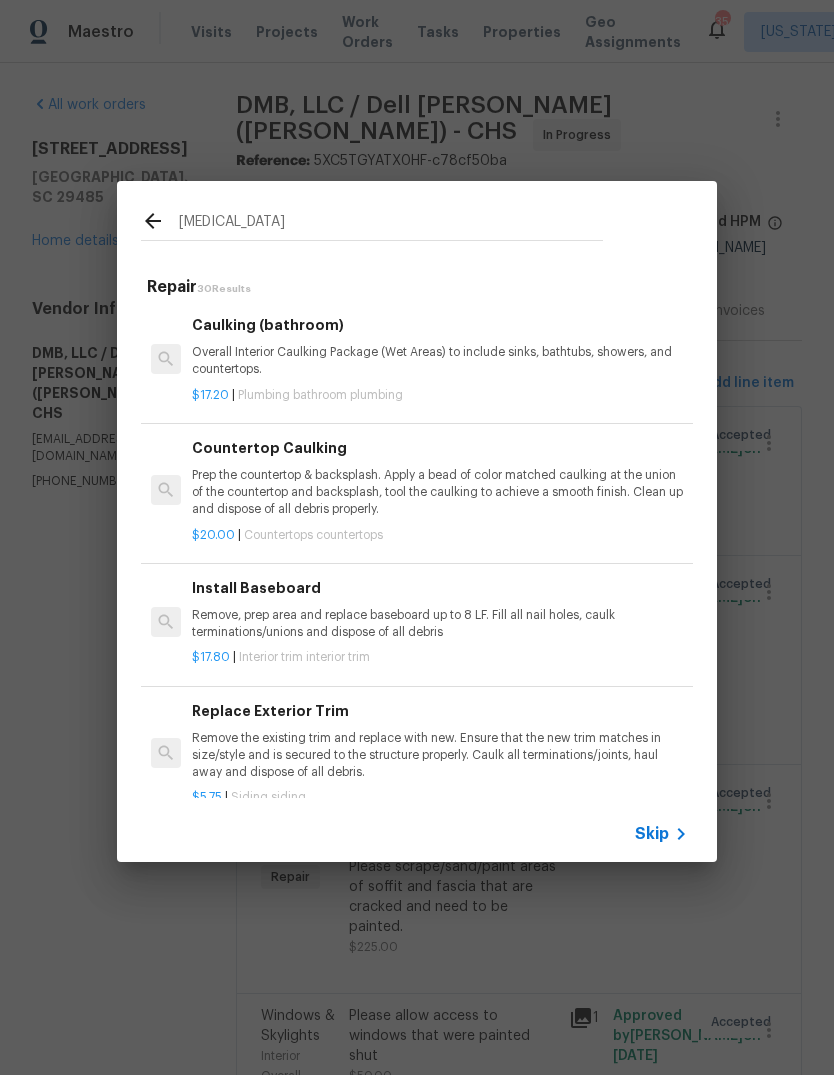 type on "Caulk" 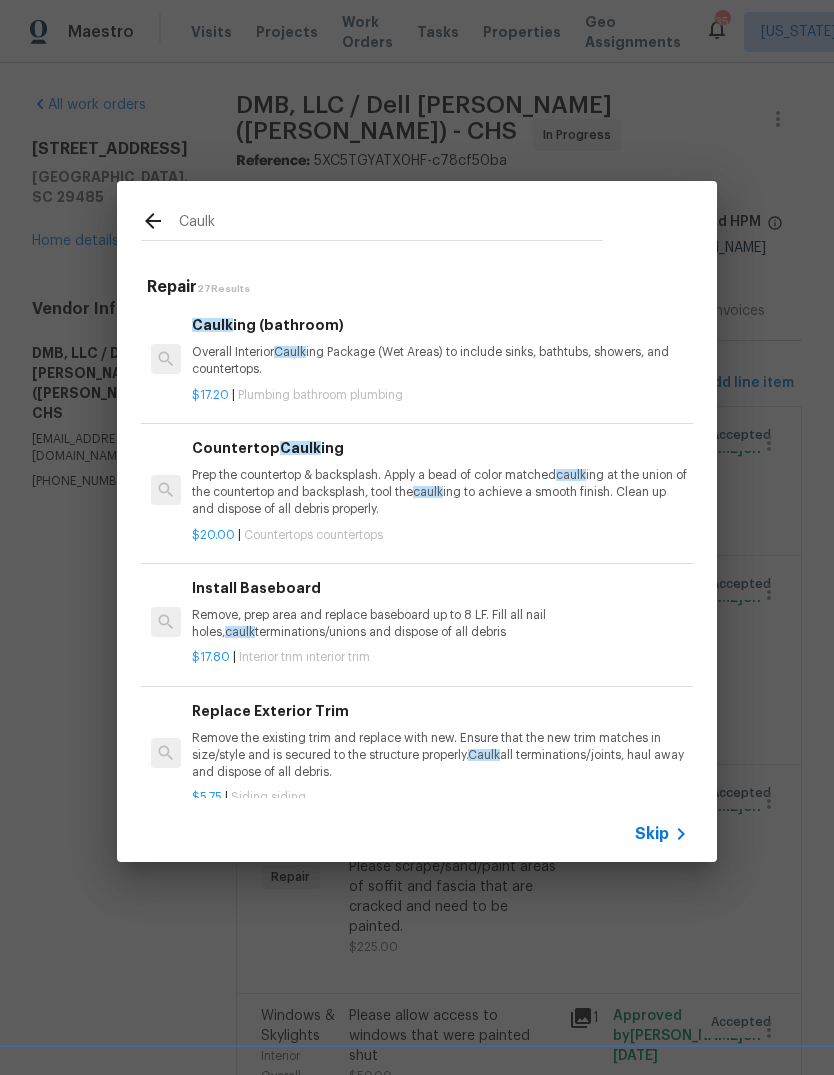 click on "$17.20   |   Plumbing bathroom plumbing" at bounding box center (440, 391) 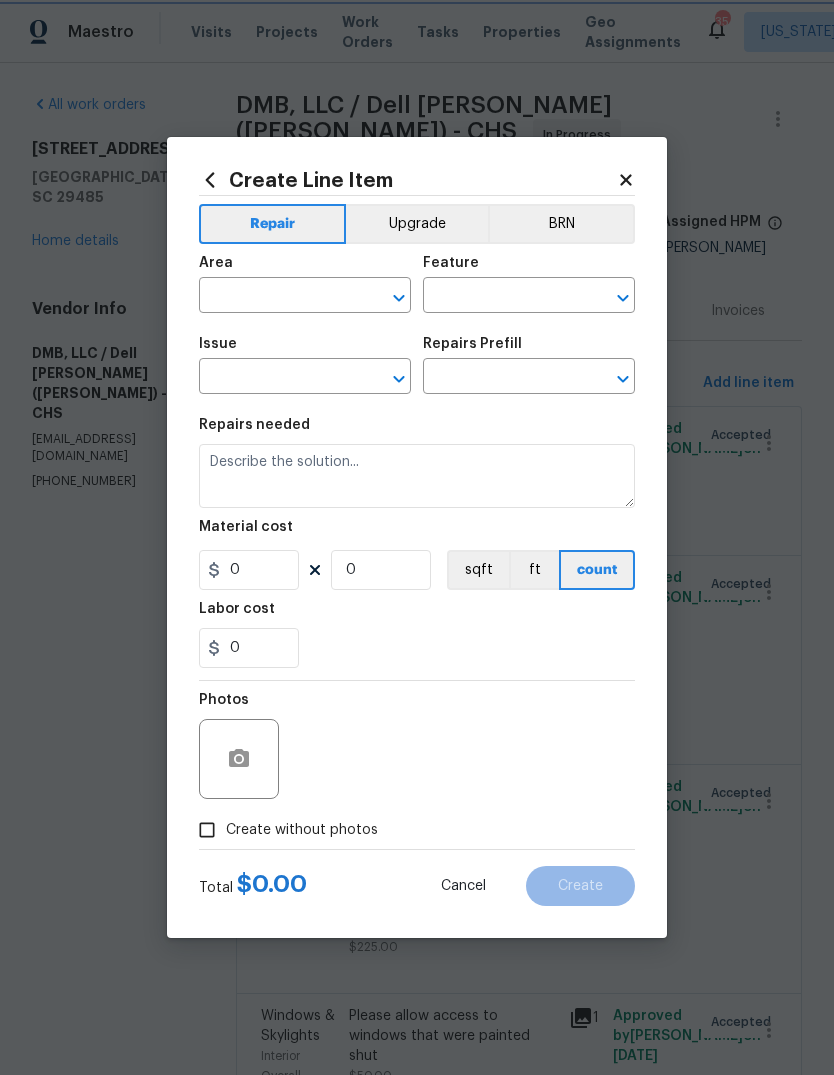 type on "Plumbing" 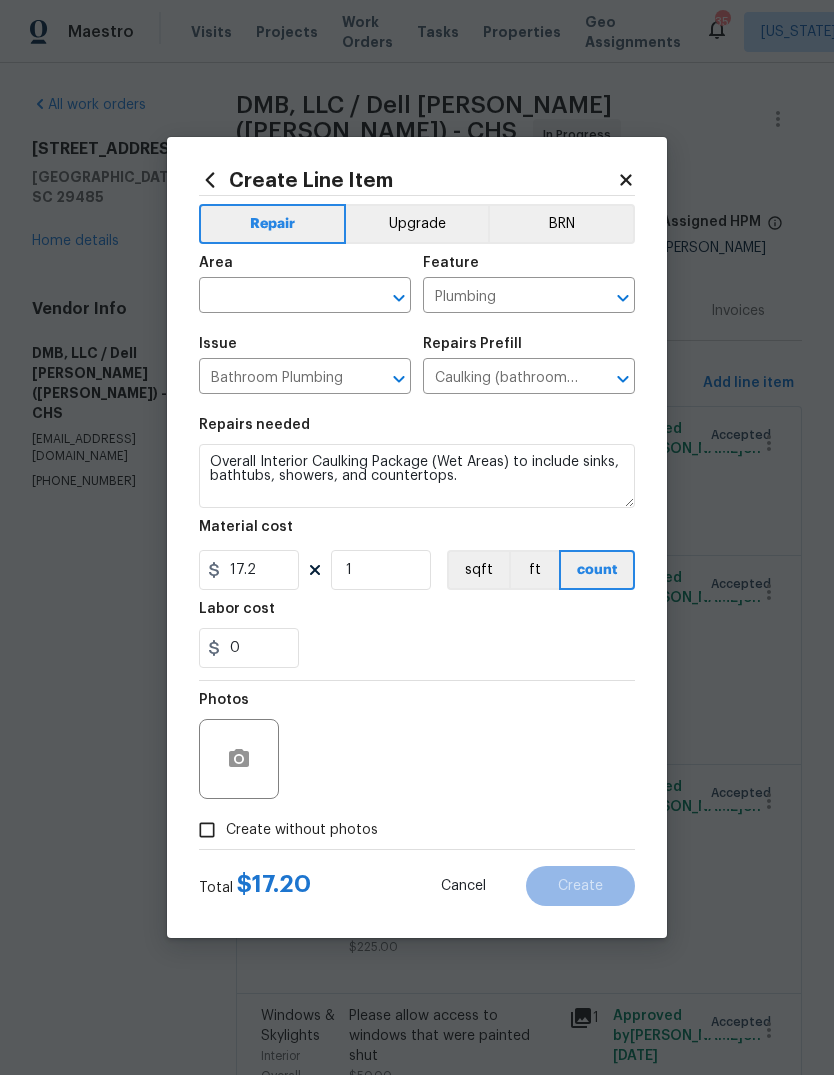 click at bounding box center [277, 297] 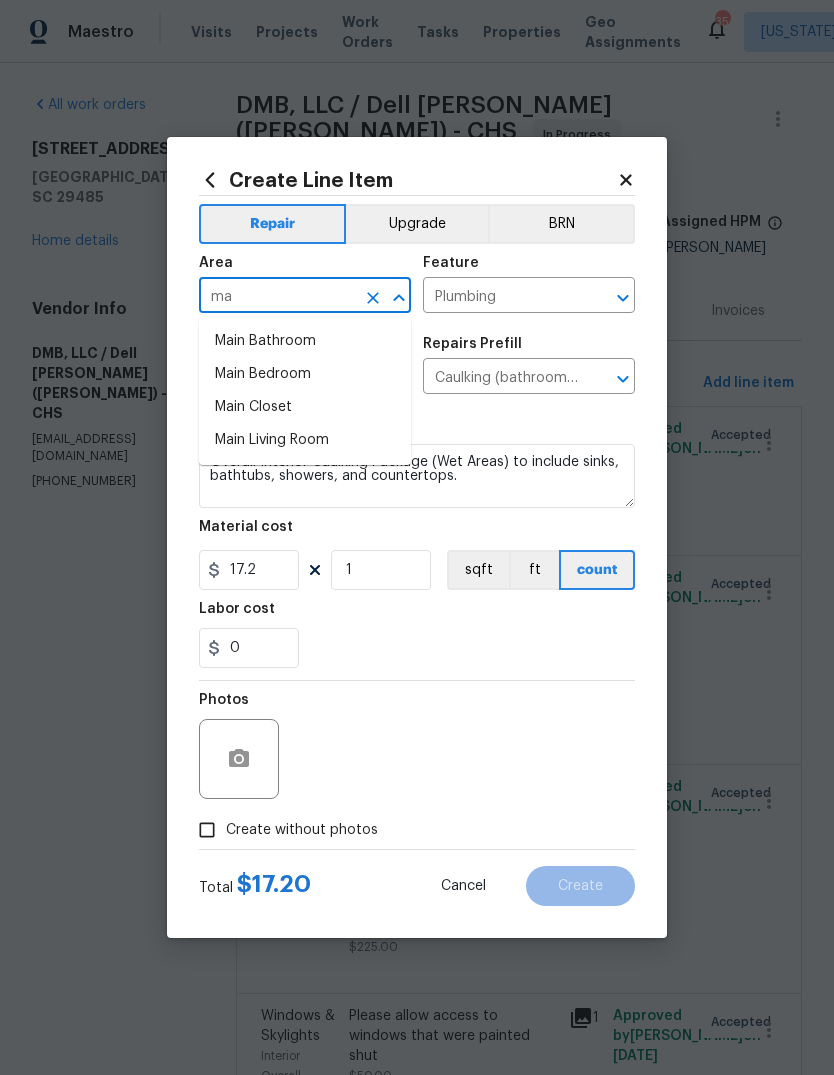 click on "Main Bathroom" at bounding box center (305, 341) 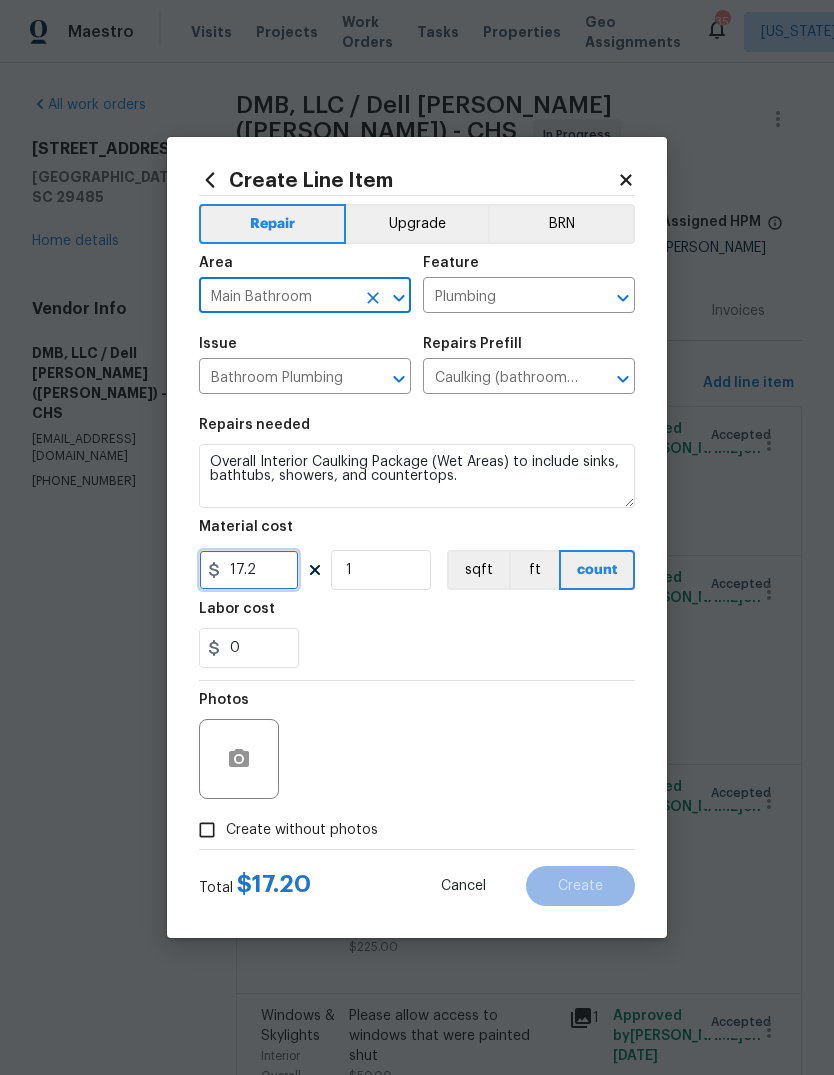 click on "17.2" at bounding box center (249, 570) 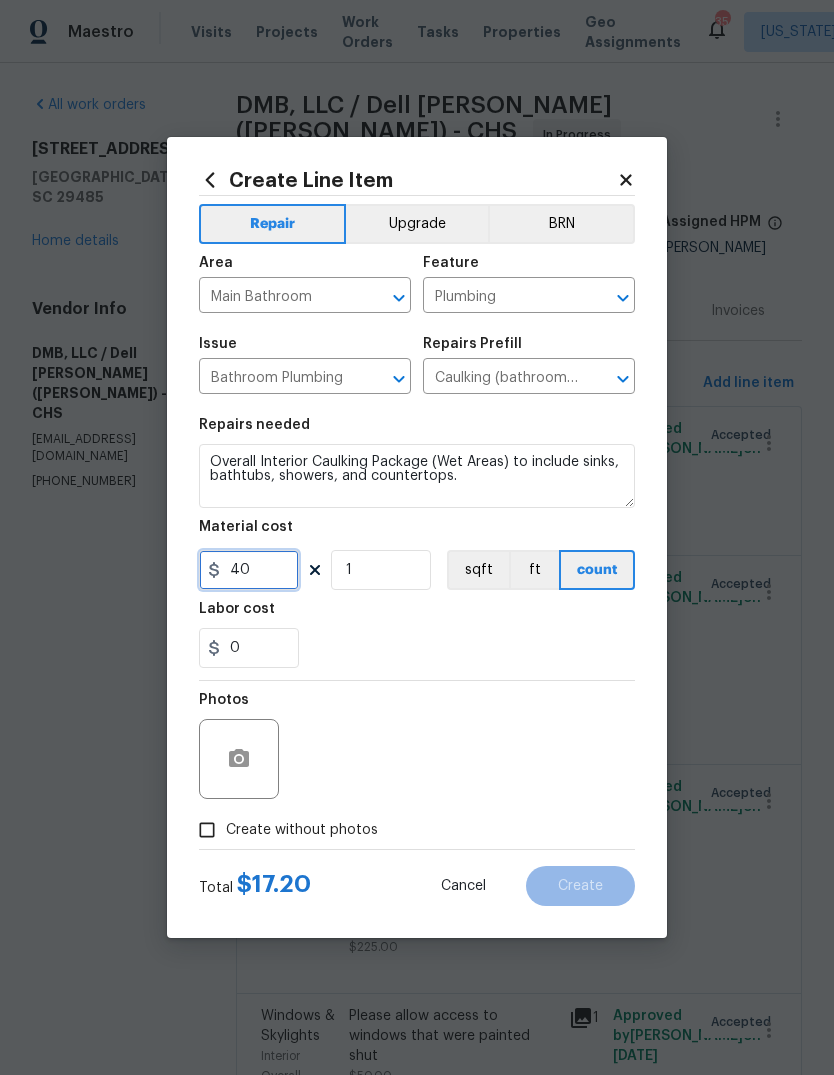 type on "40" 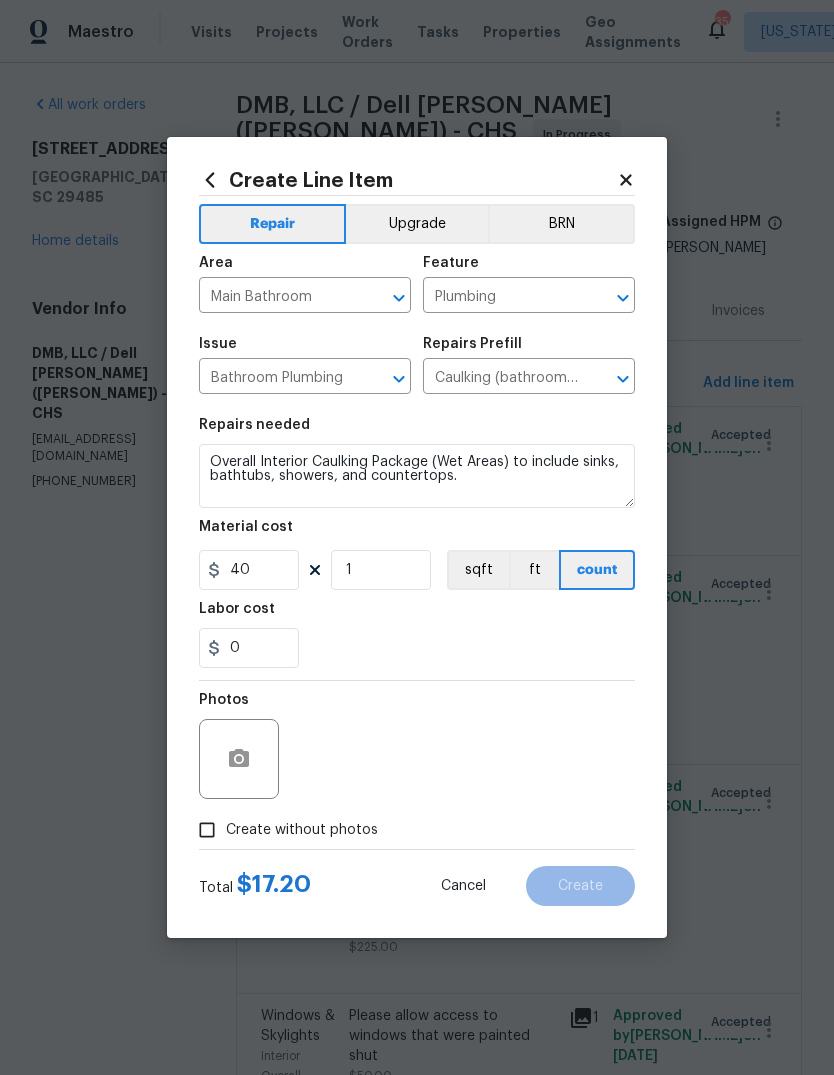 click on "Labor cost" at bounding box center (417, 615) 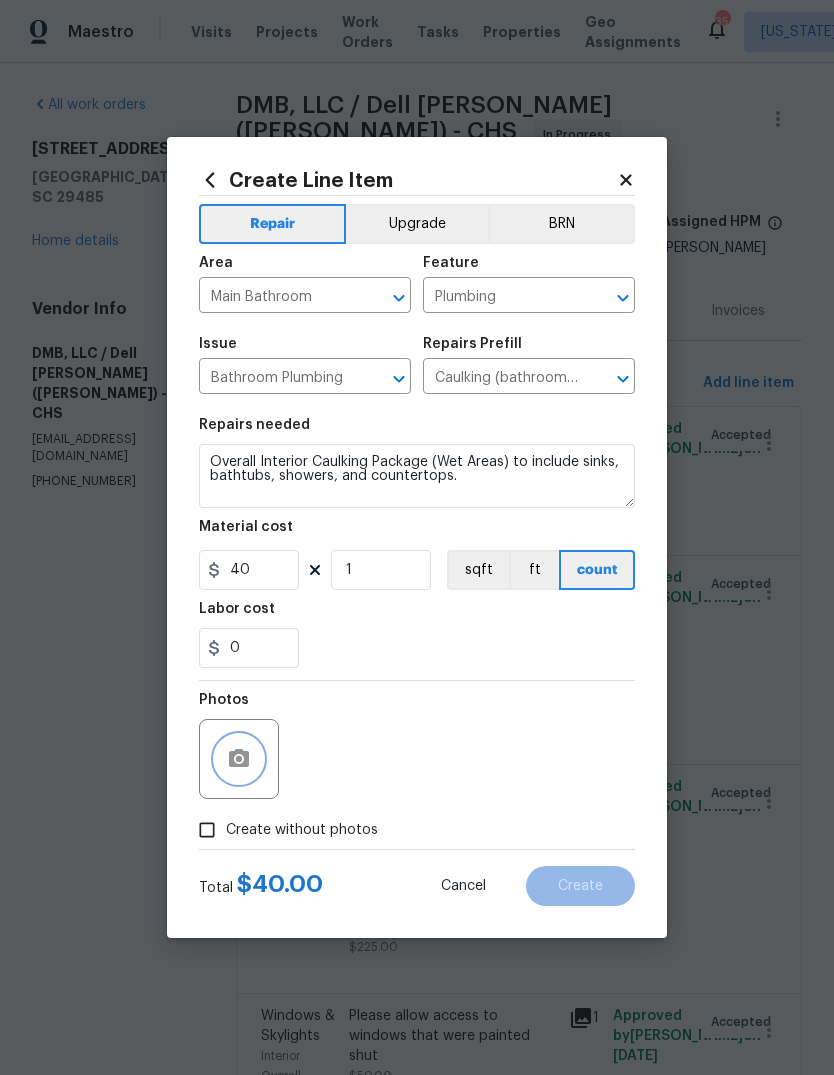 click at bounding box center (239, 759) 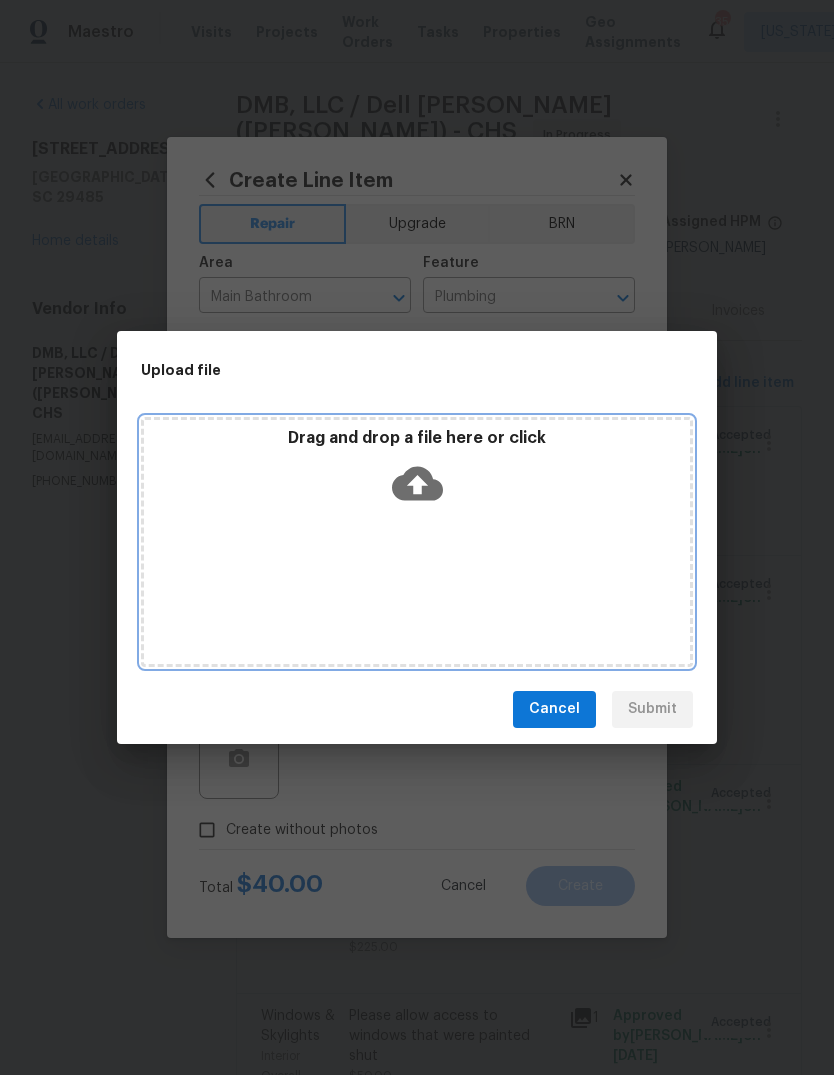 click on "Drag and drop a file here or click" at bounding box center (417, 542) 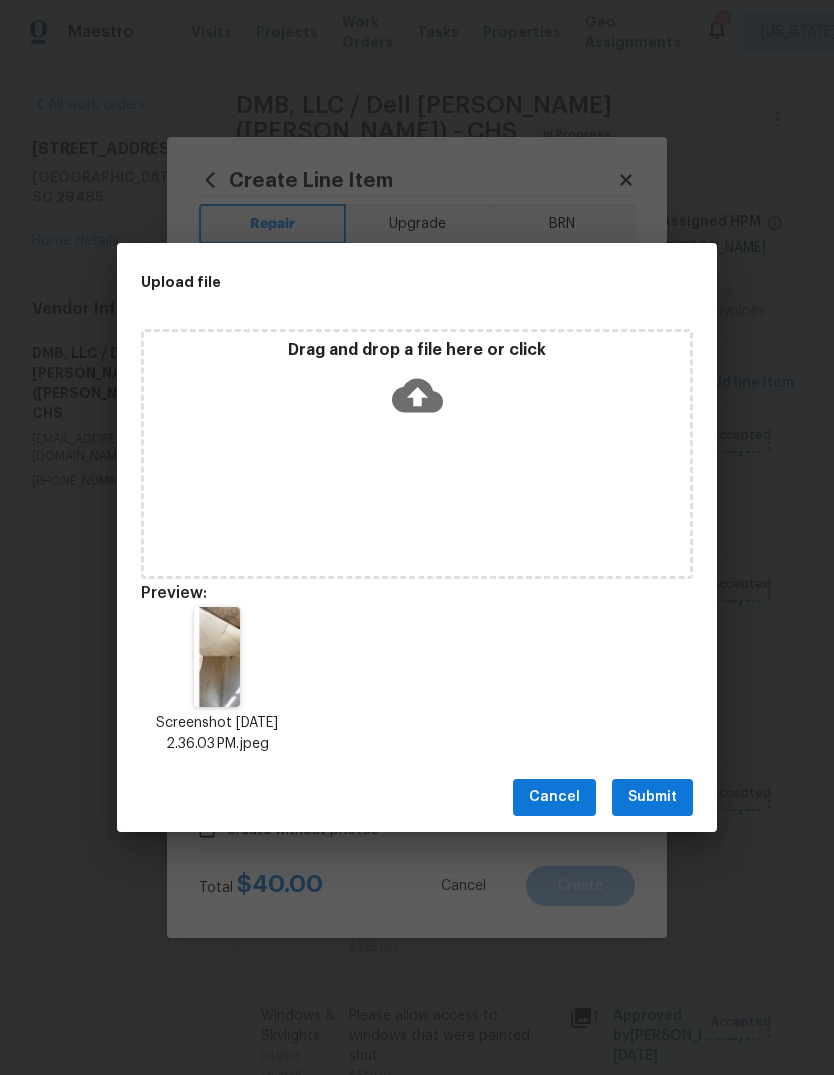 click on "Submit" at bounding box center (652, 797) 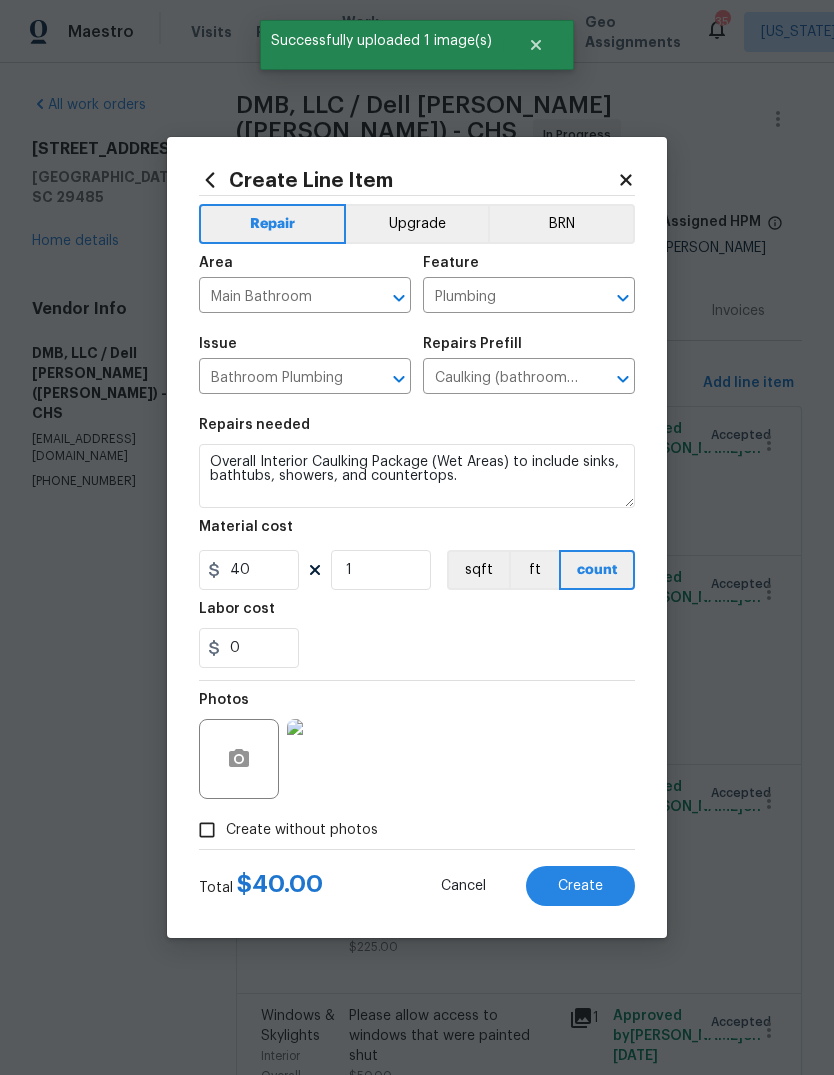 click on "Create" at bounding box center [580, 886] 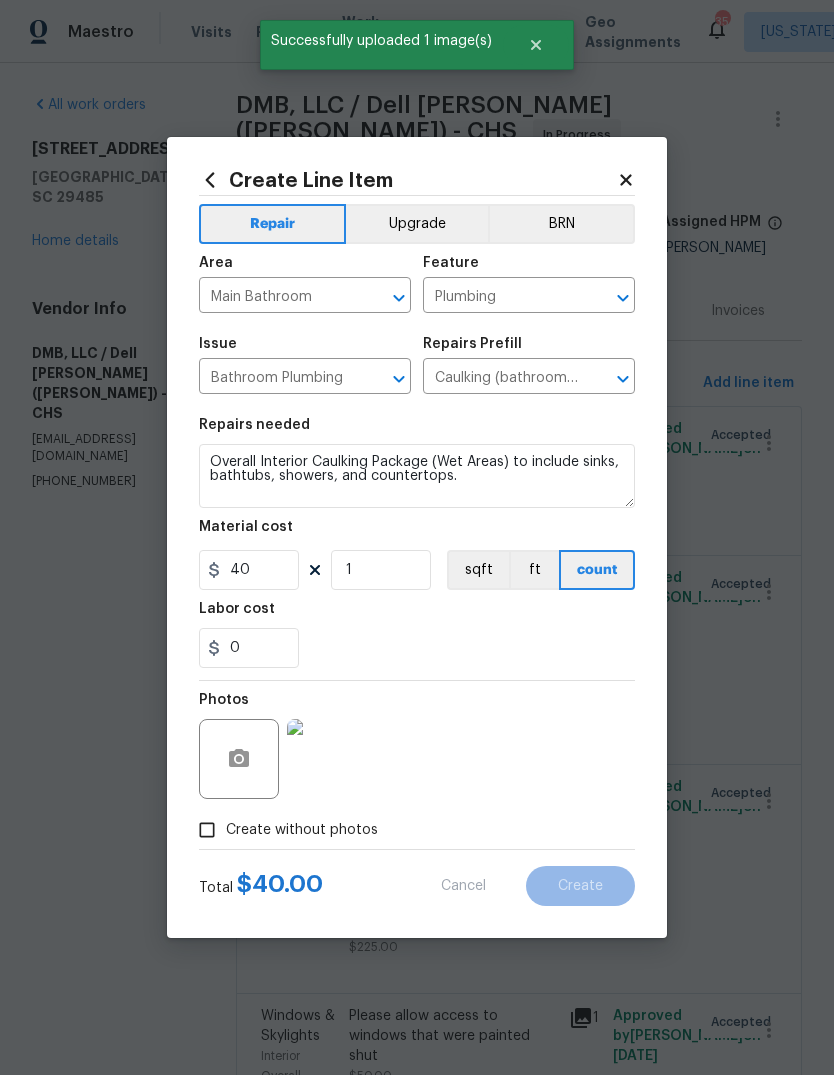 type 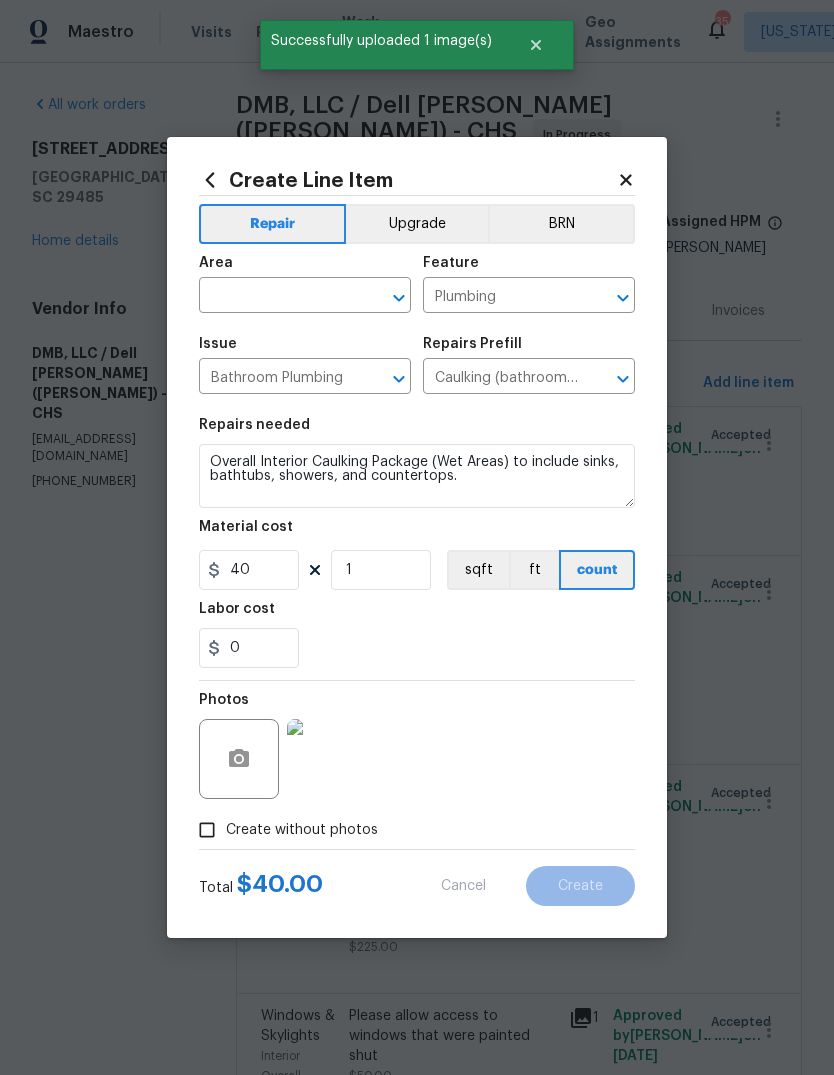 type 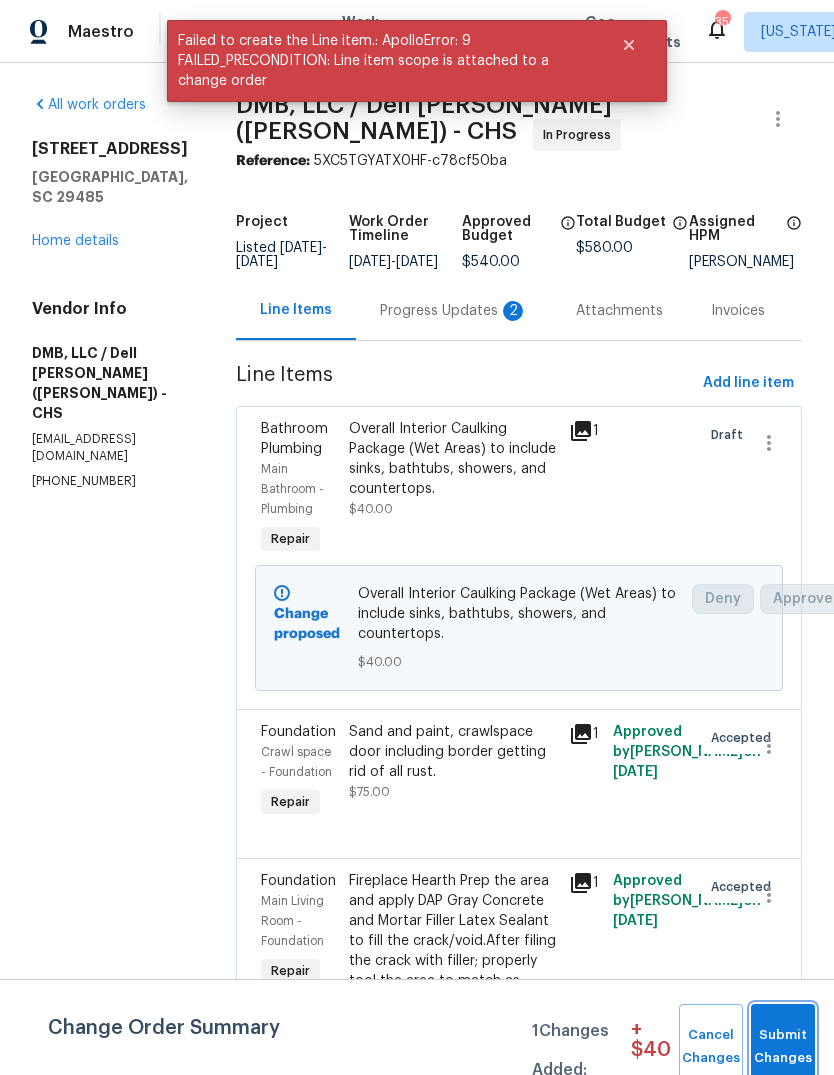 click on "Submit Changes" at bounding box center [783, 1047] 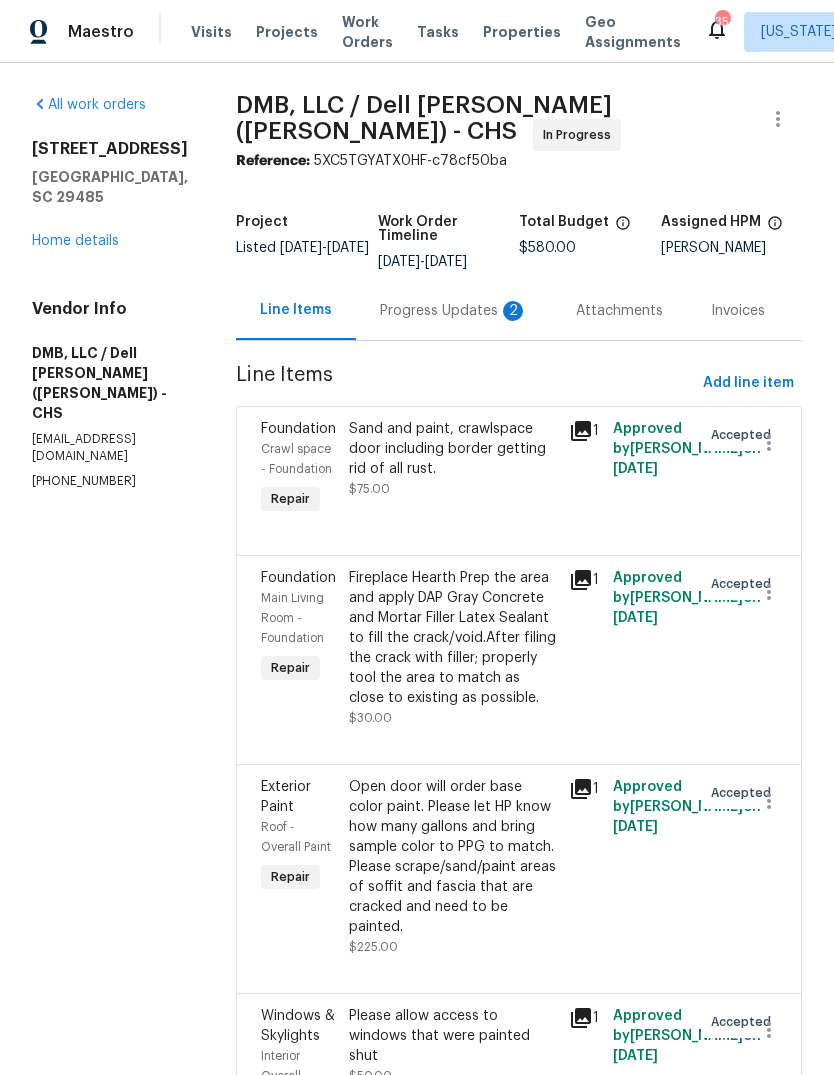 click on "Home details" at bounding box center (75, 241) 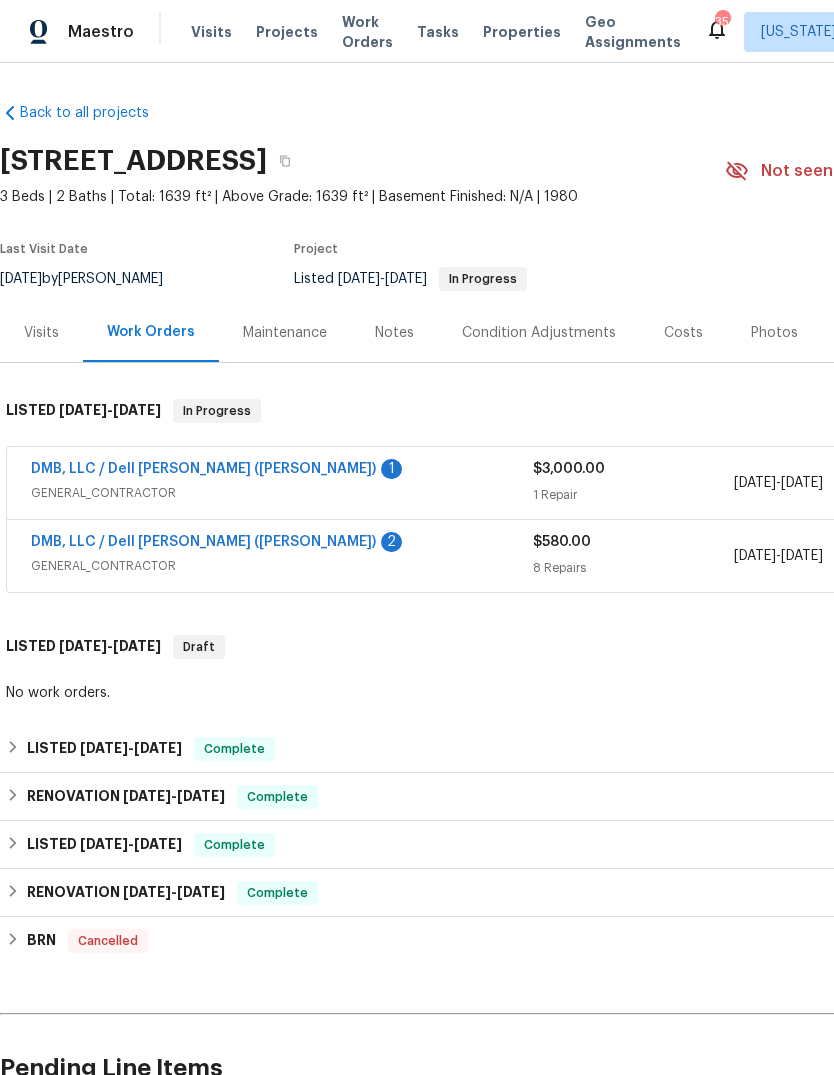 click on "Properties" at bounding box center [522, 32] 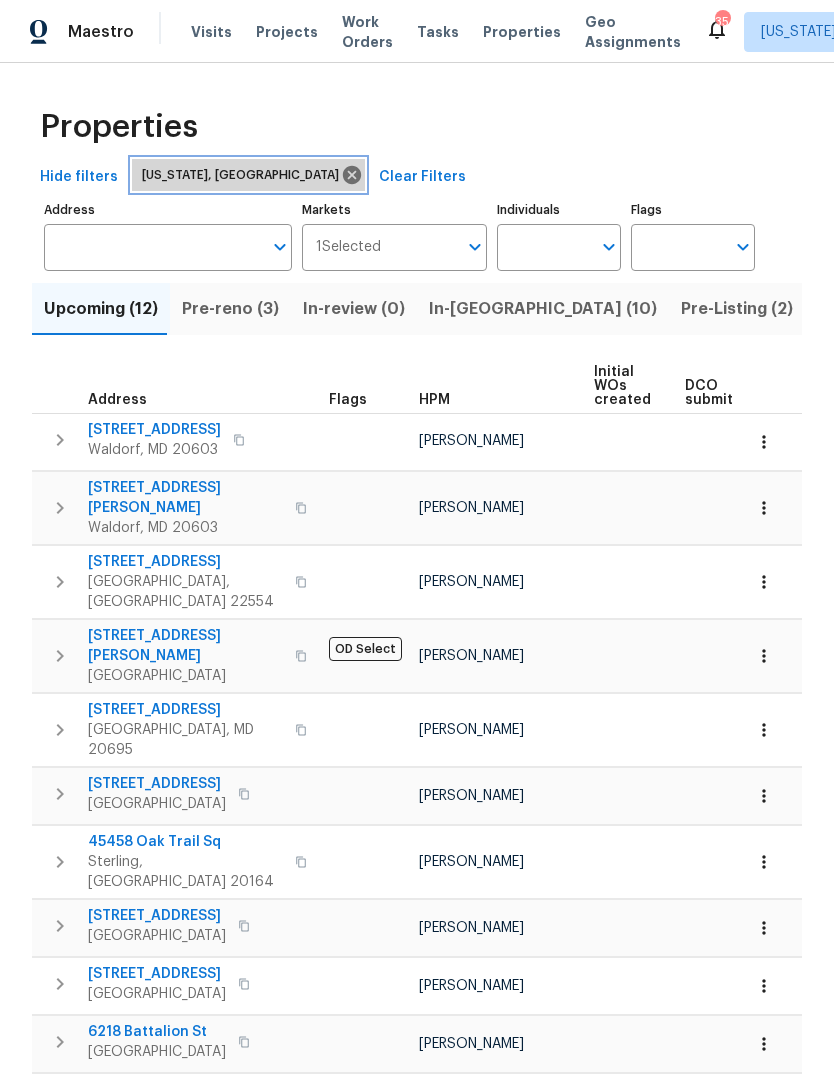 click 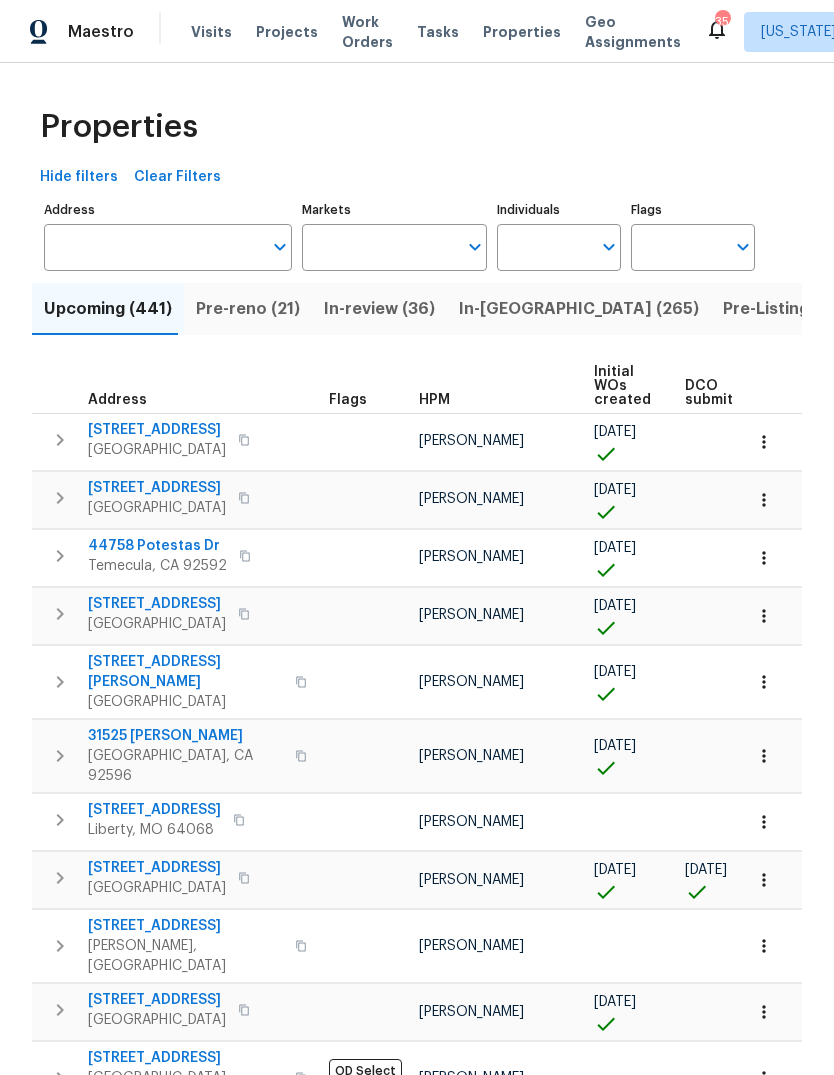 click on "Markets" at bounding box center (380, 247) 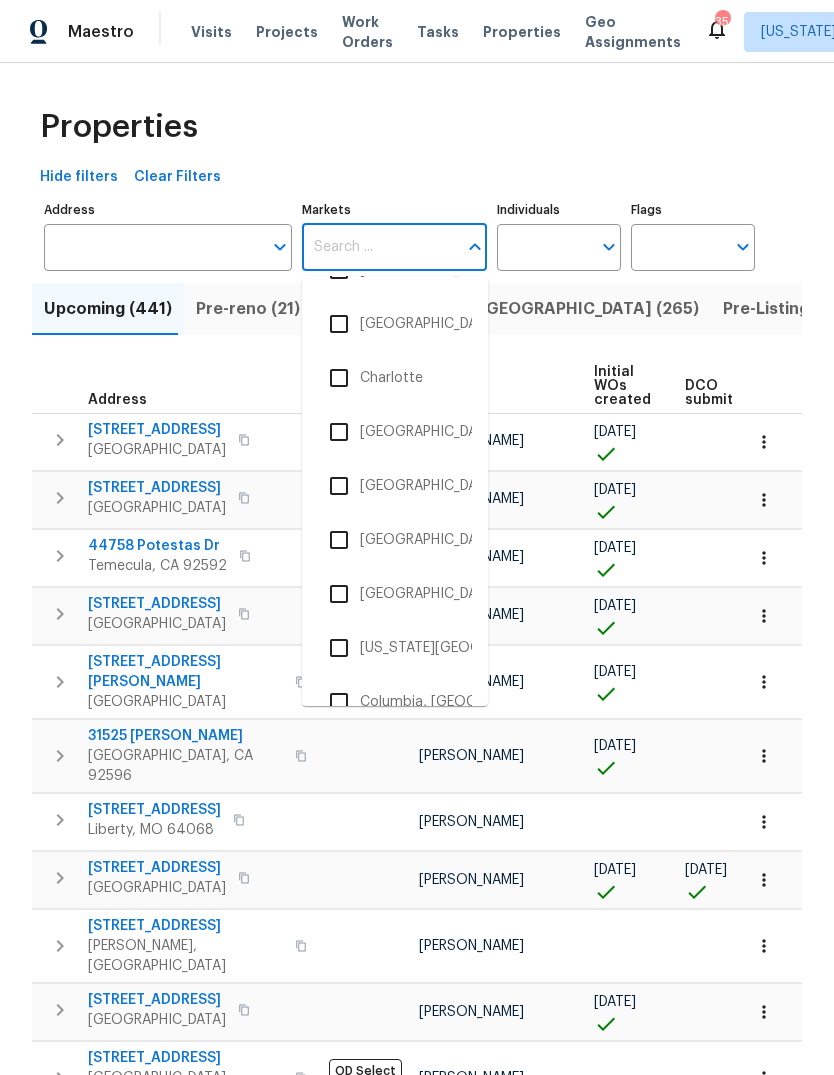 scroll, scrollTop: 634, scrollLeft: 0, axis: vertical 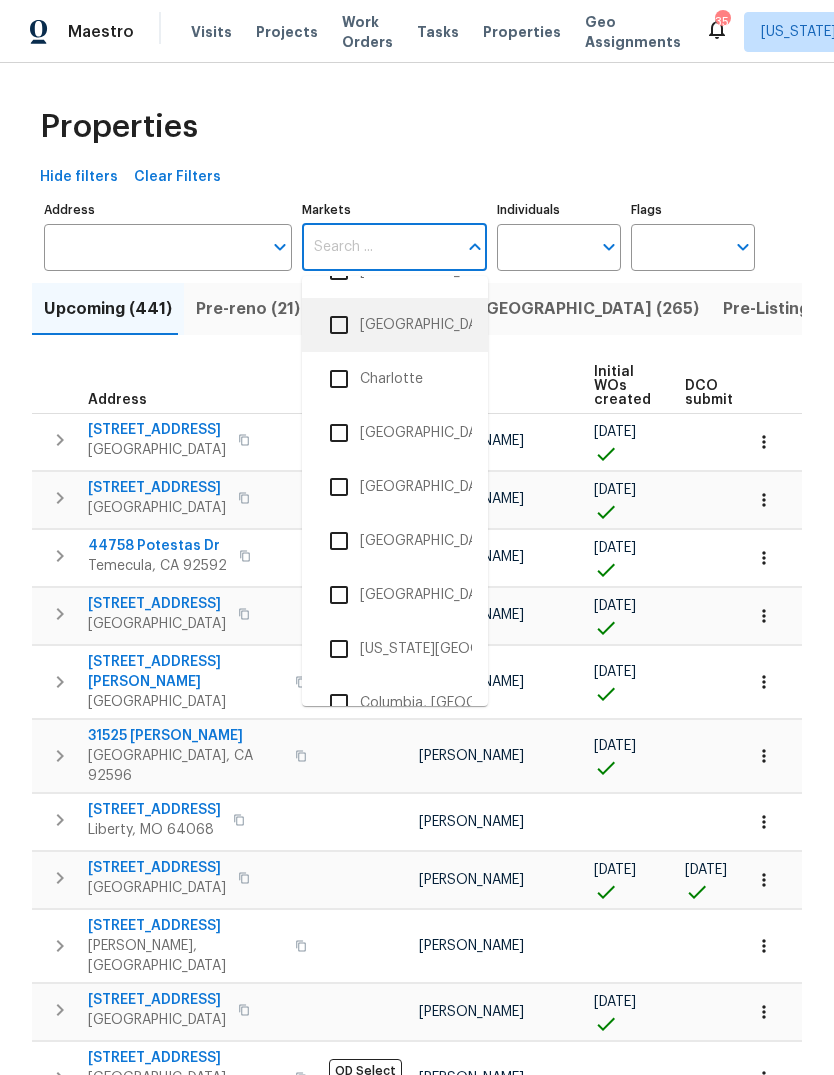 click on "[GEOGRAPHIC_DATA], [GEOGRAPHIC_DATA]" at bounding box center (395, 325) 